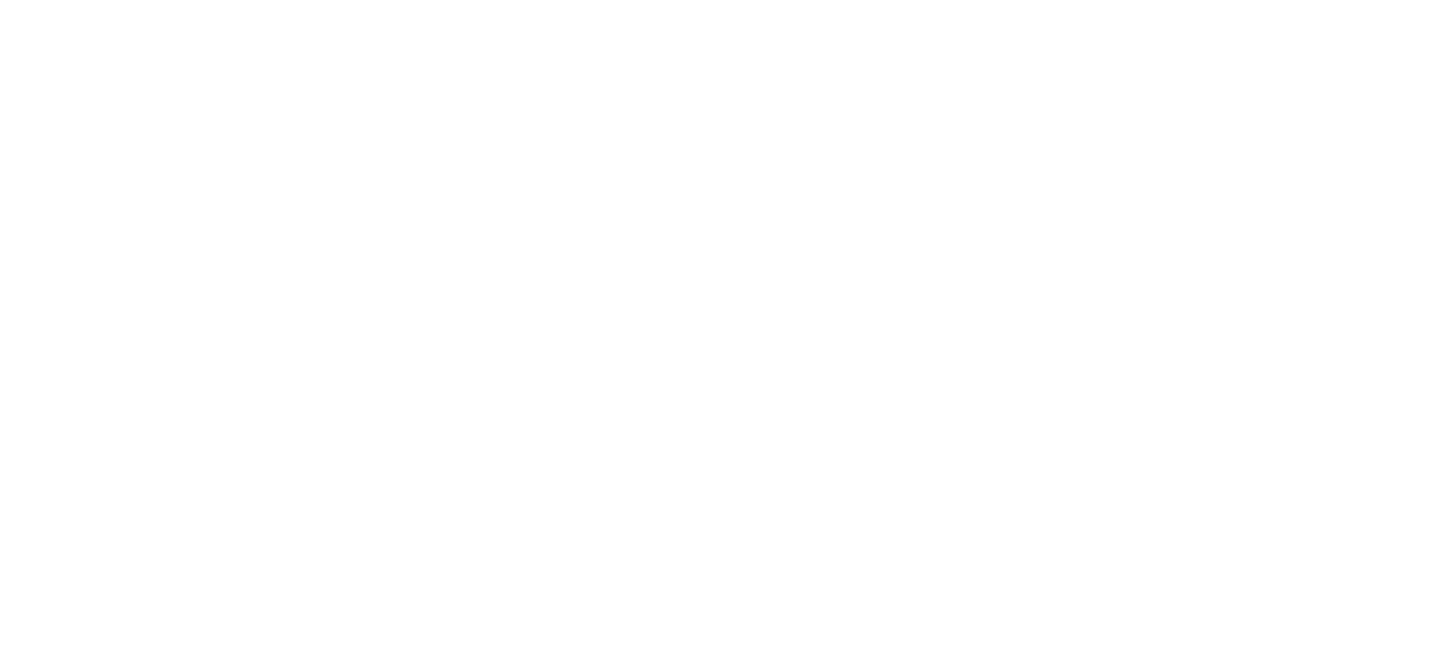 scroll, scrollTop: 0, scrollLeft: 0, axis: both 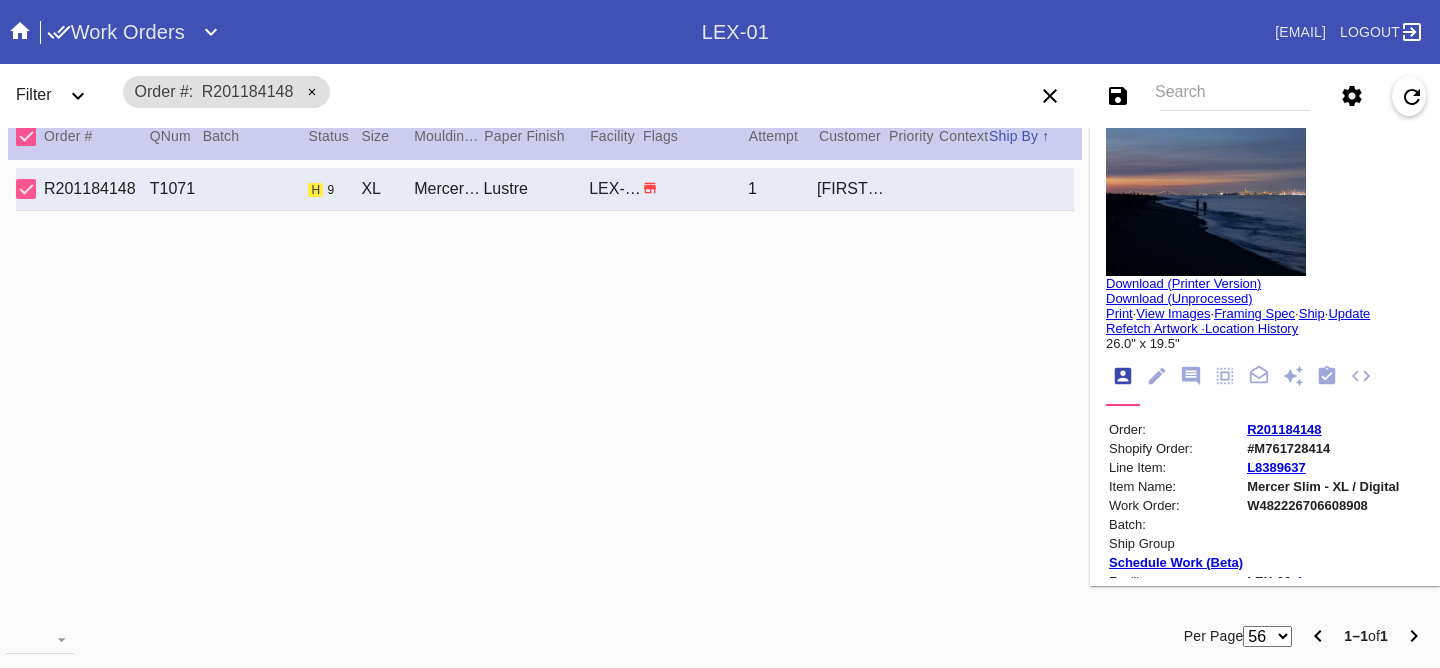 click at bounding box center [1327, 376] 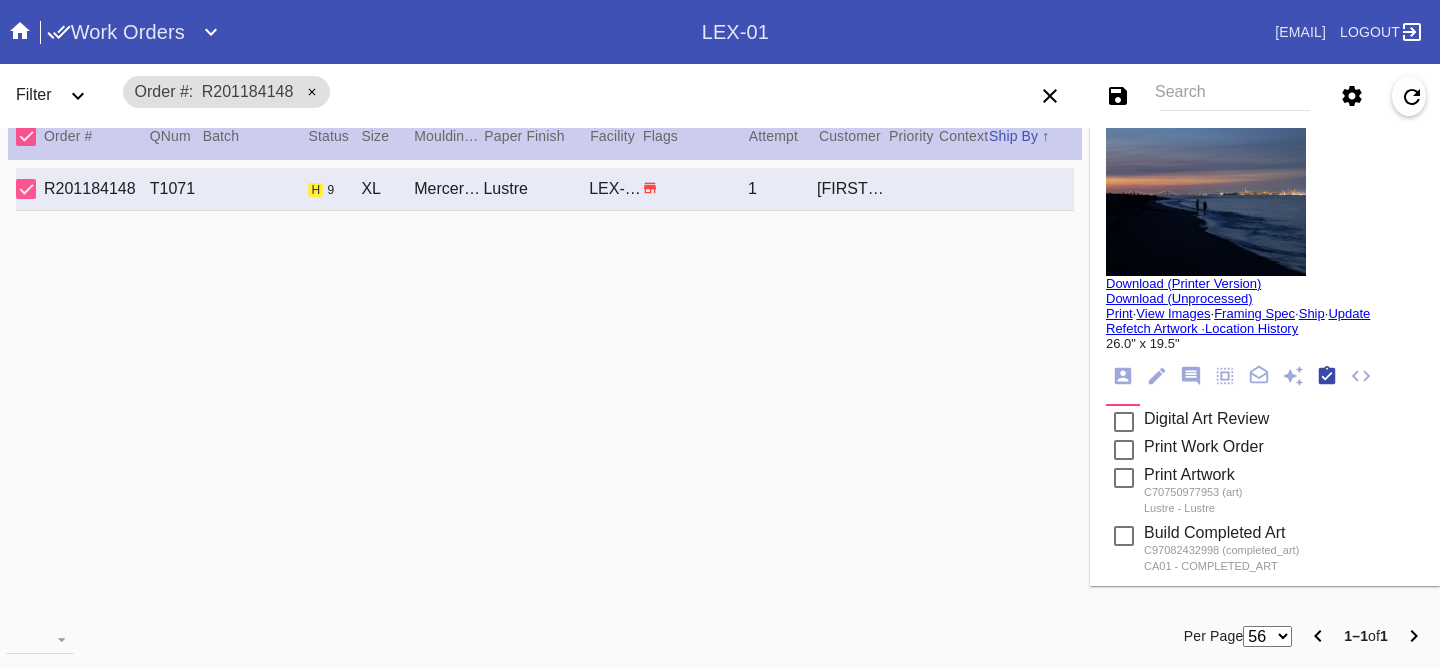 scroll, scrollTop: 320, scrollLeft: 0, axis: vertical 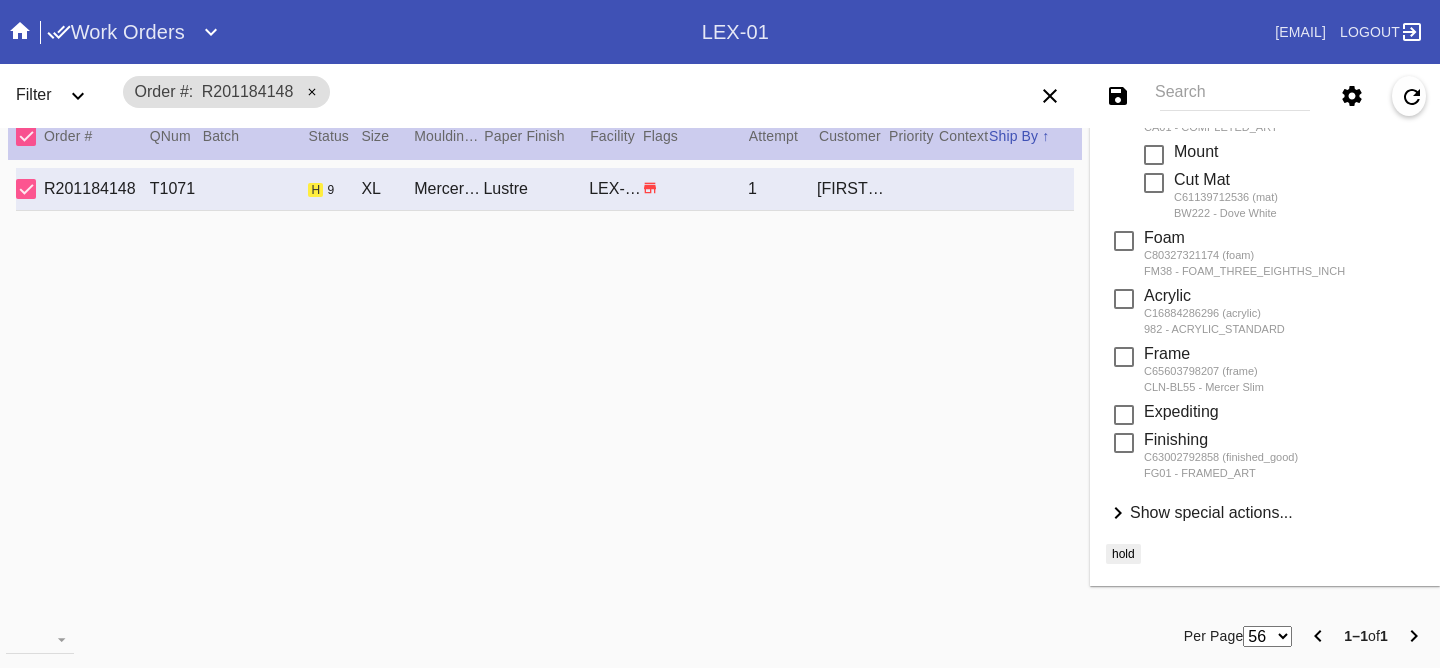 click on "Assemble final product." at bounding box center [1203, 499] 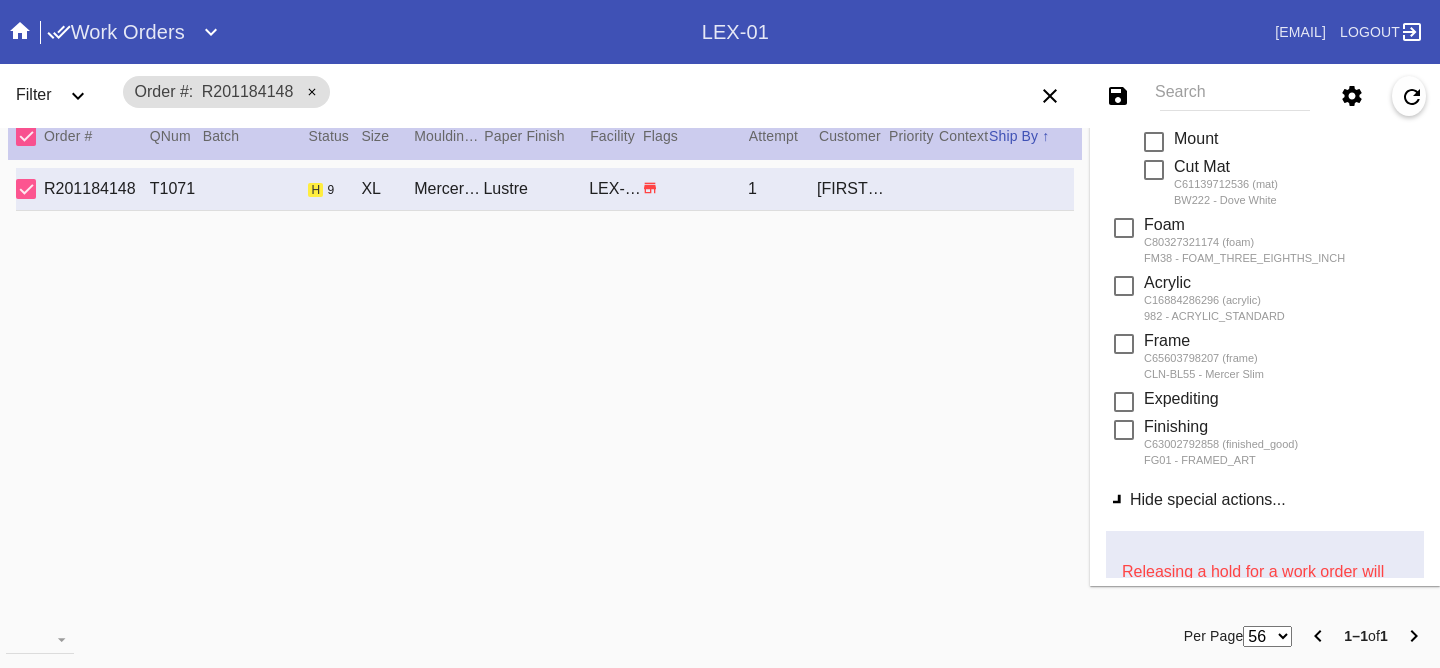 scroll, scrollTop: 910, scrollLeft: 0, axis: vertical 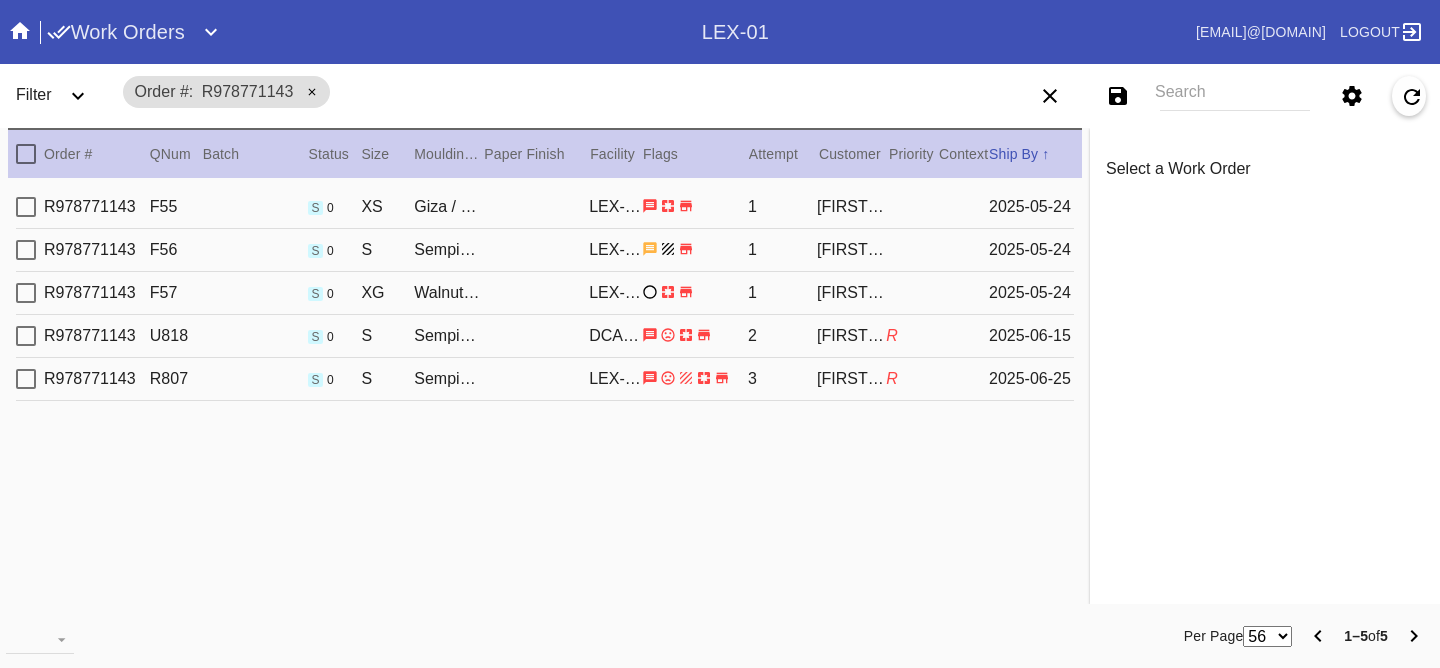 click on "2025-06-25" at bounding box center [1031, 207] 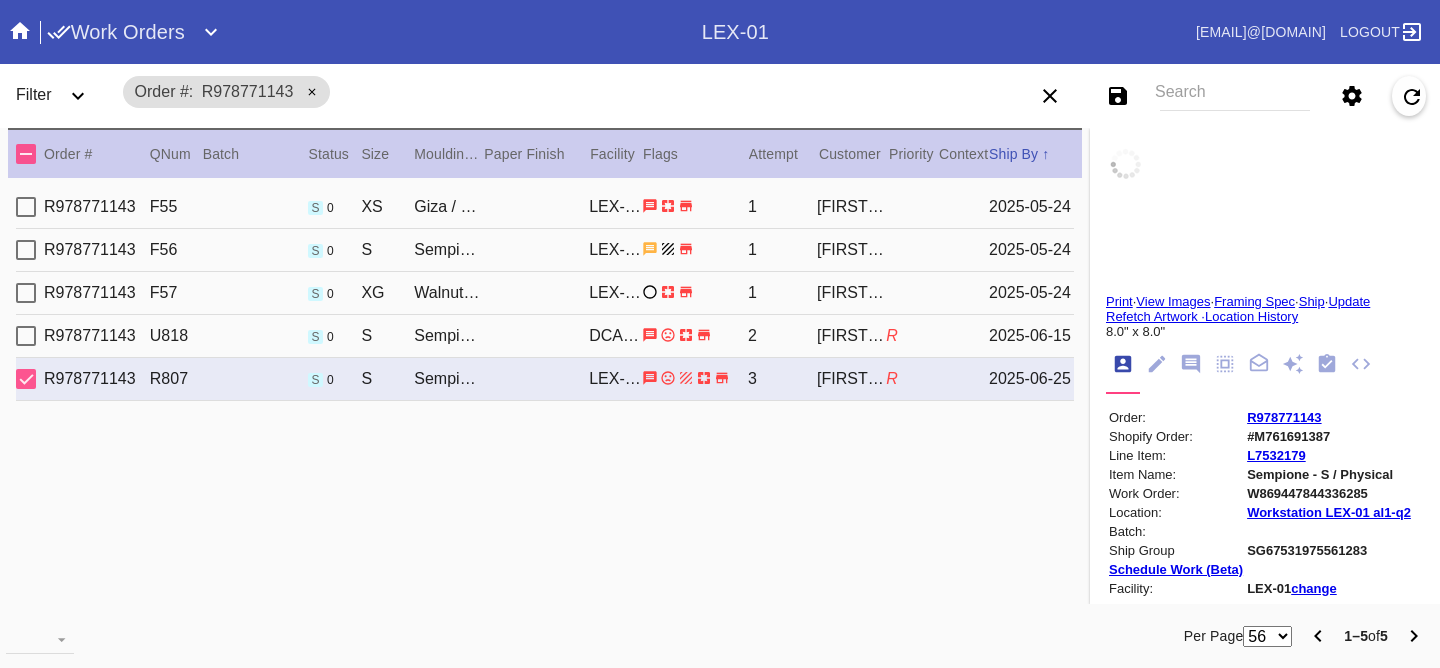 click at bounding box center (1191, 364) 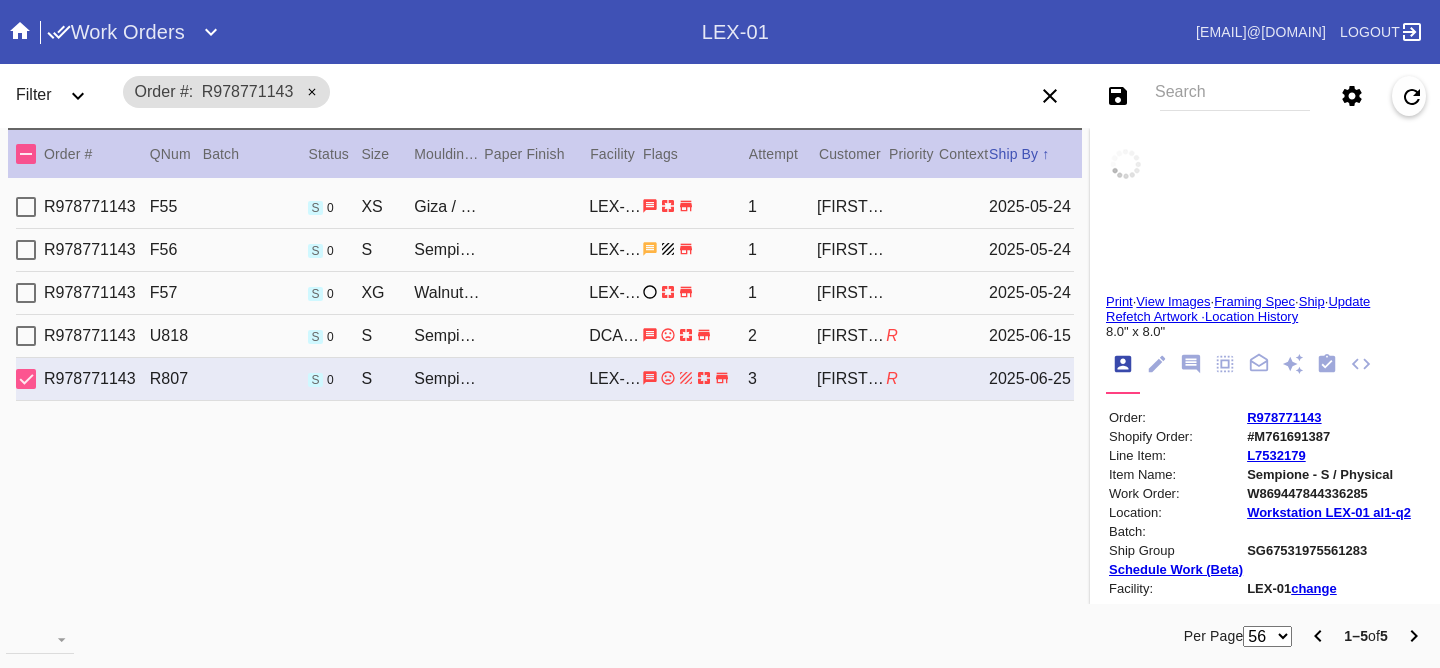 scroll, scrollTop: 123, scrollLeft: 0, axis: vertical 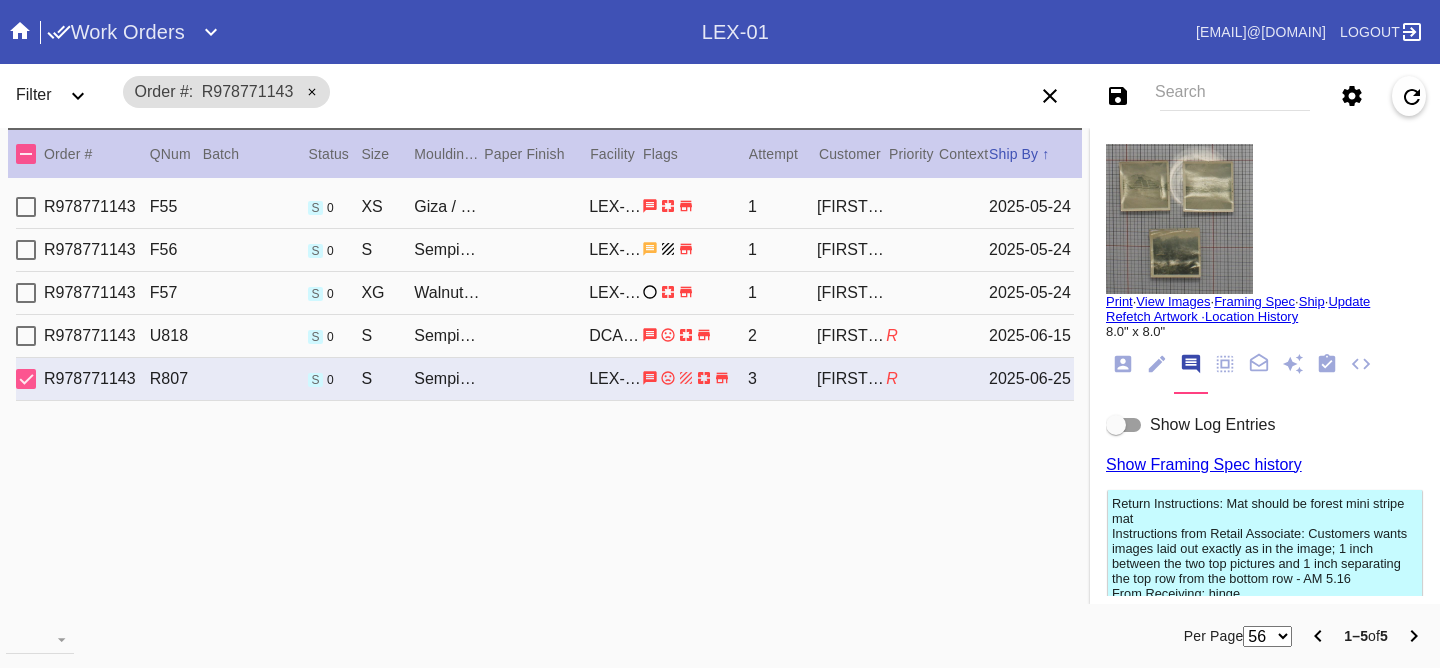 click on "Show Log Entries" at bounding box center [1212, 424] 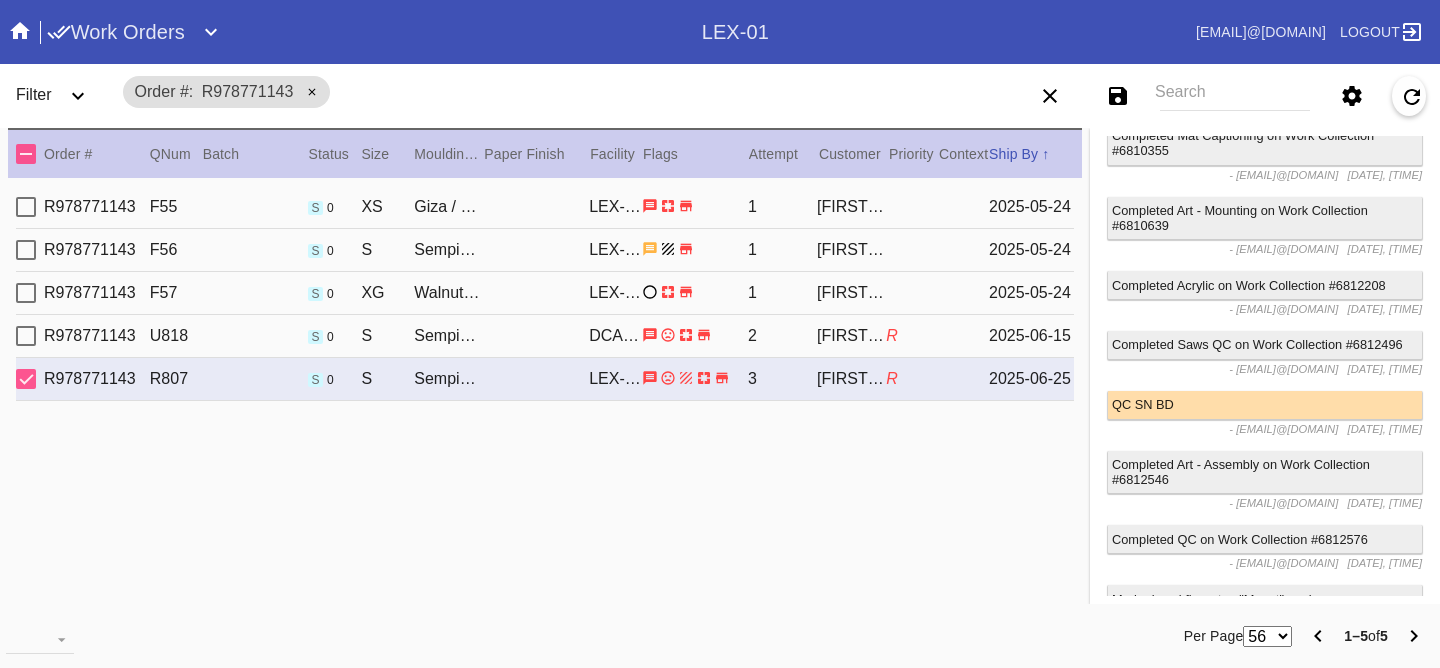 scroll, scrollTop: 8147, scrollLeft: 0, axis: vertical 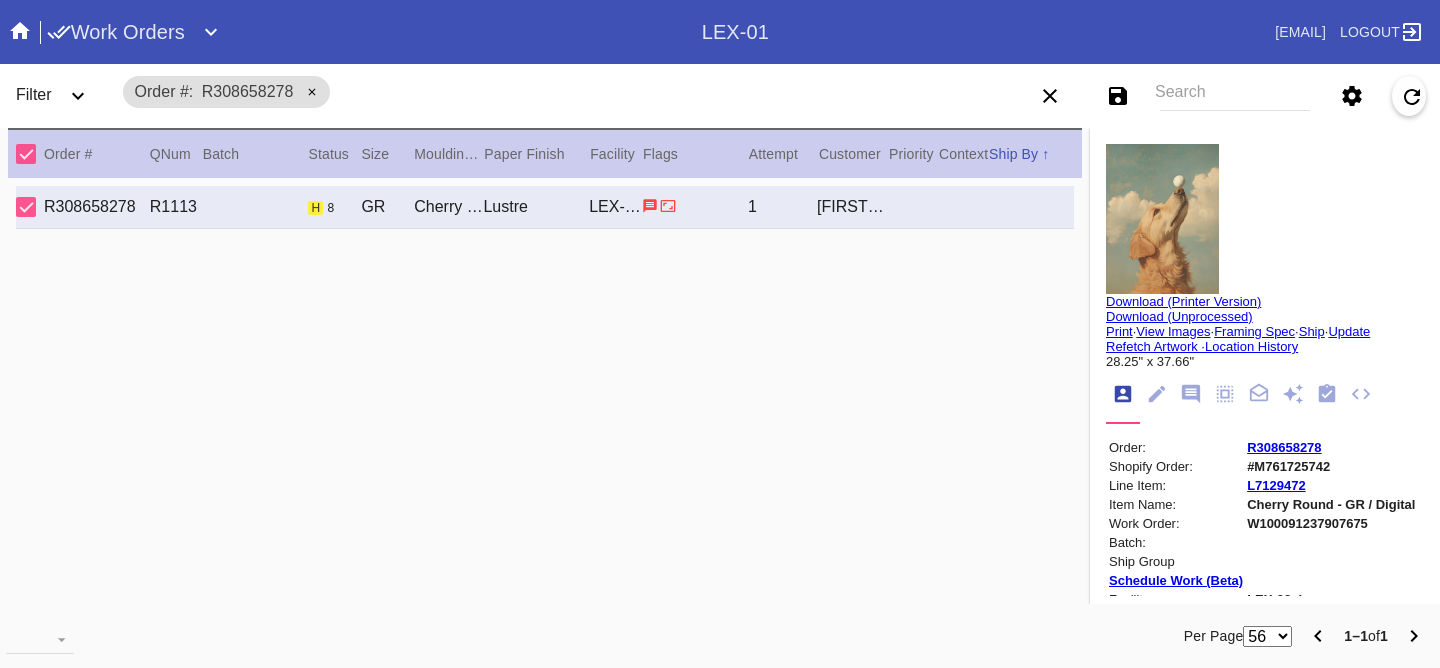click at bounding box center (1162, 388) 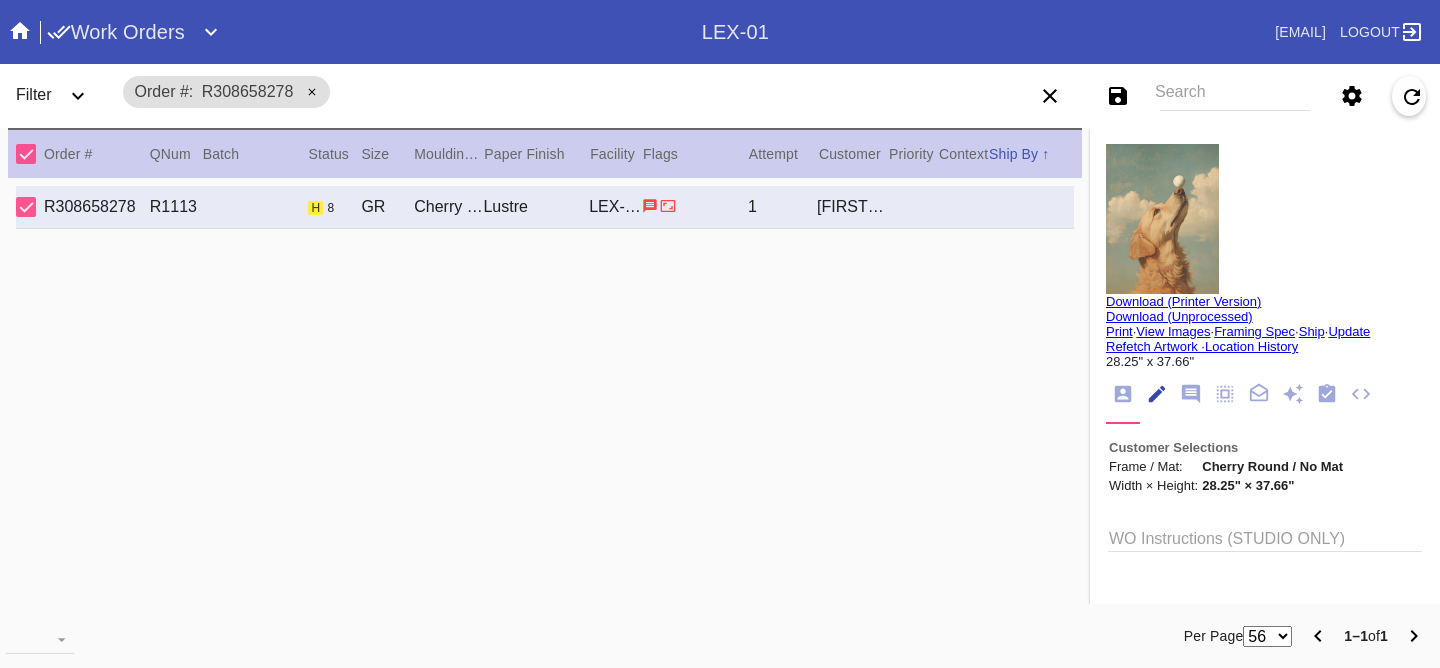 scroll, scrollTop: 73, scrollLeft: 0, axis: vertical 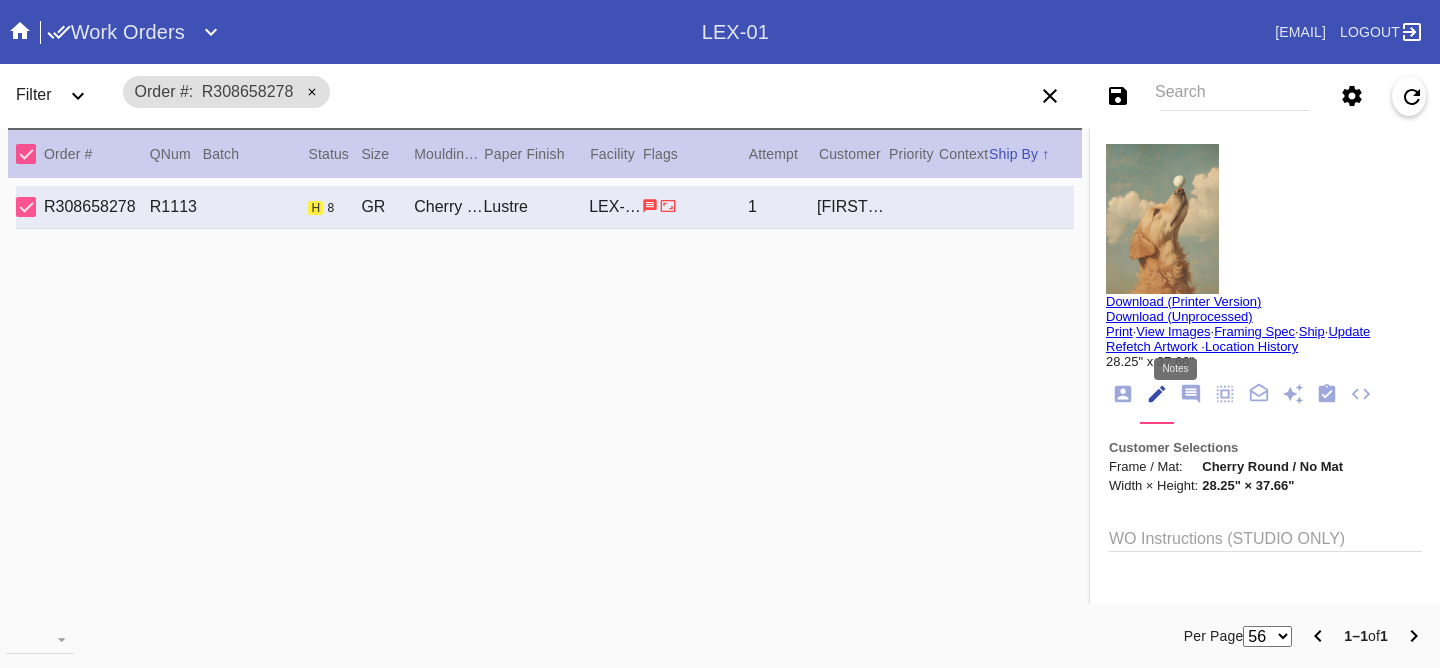 click at bounding box center [1191, 394] 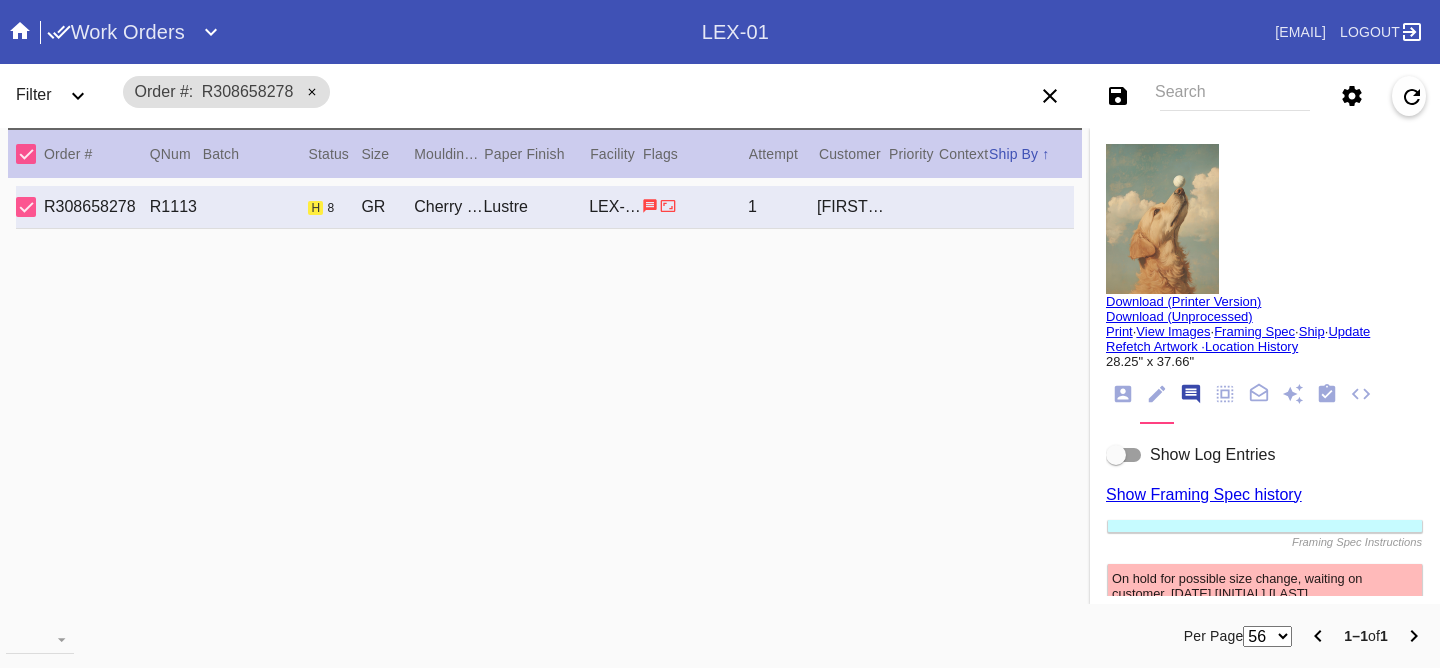 scroll, scrollTop: 123, scrollLeft: 0, axis: vertical 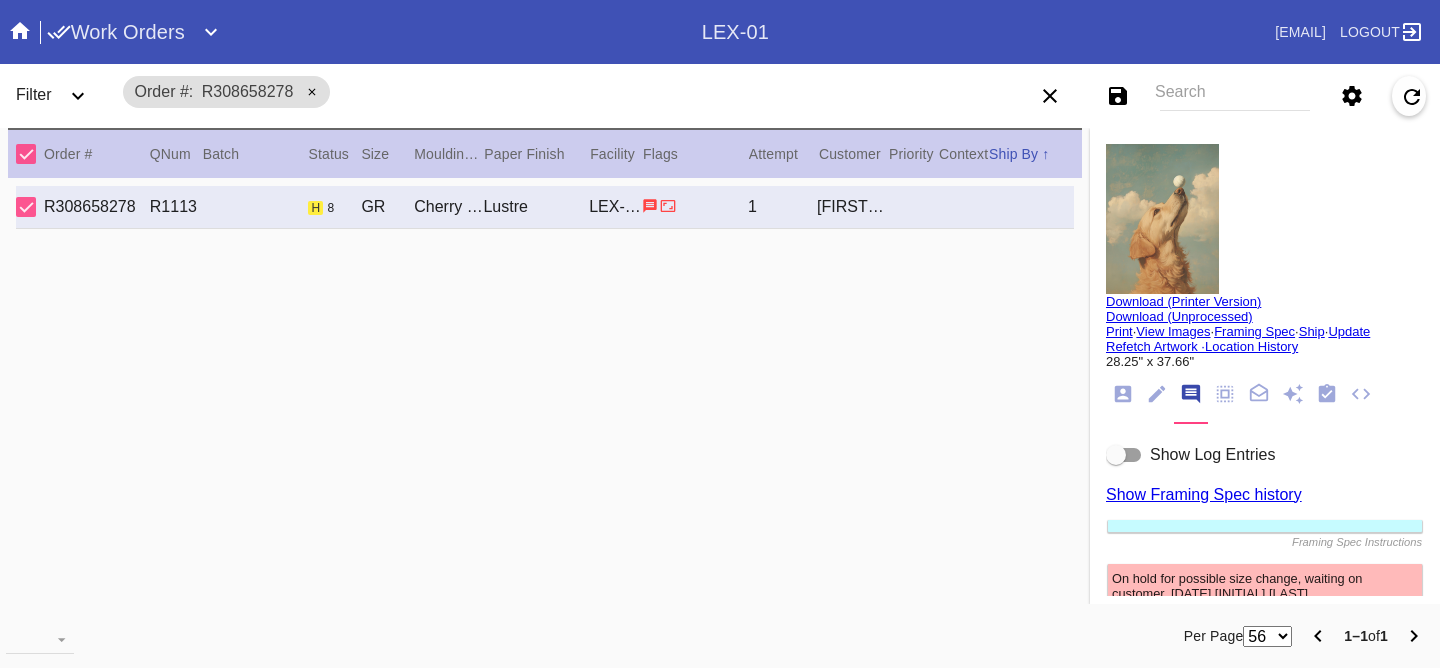 click on "Show Log Entries" at bounding box center [1212, 455] 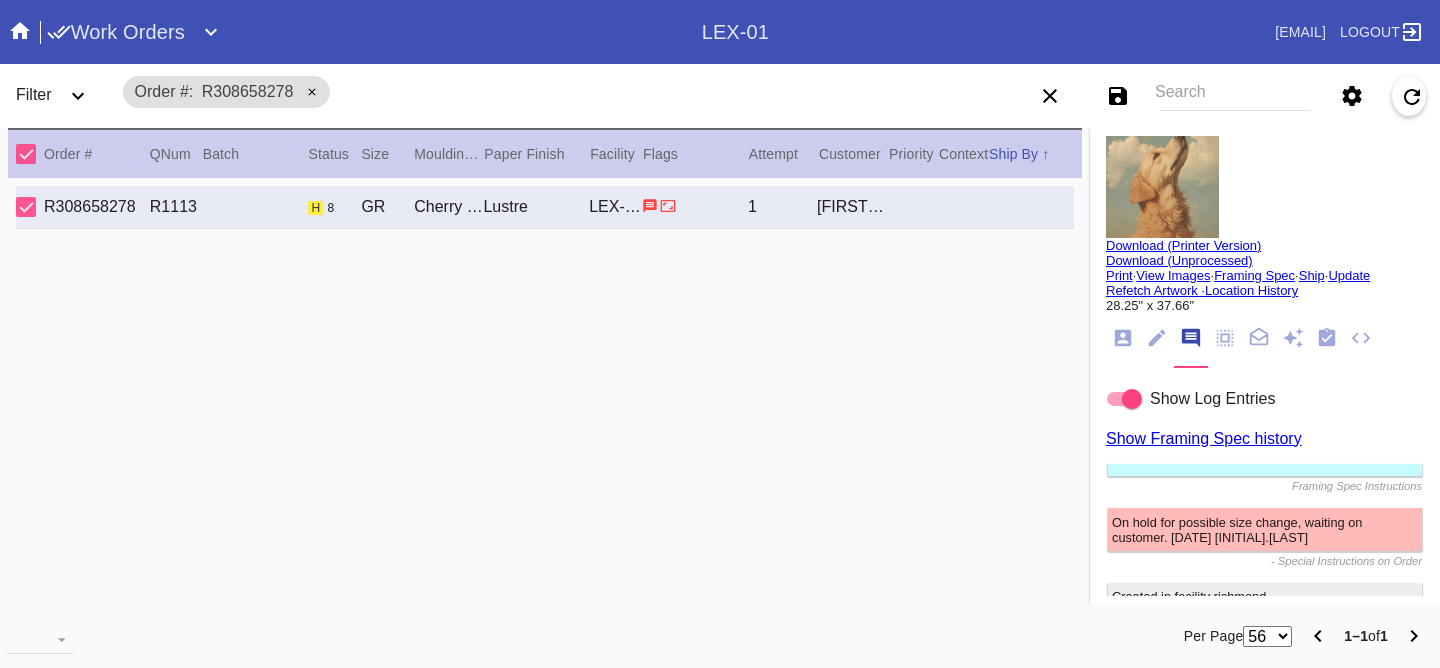 scroll, scrollTop: 0, scrollLeft: 0, axis: both 